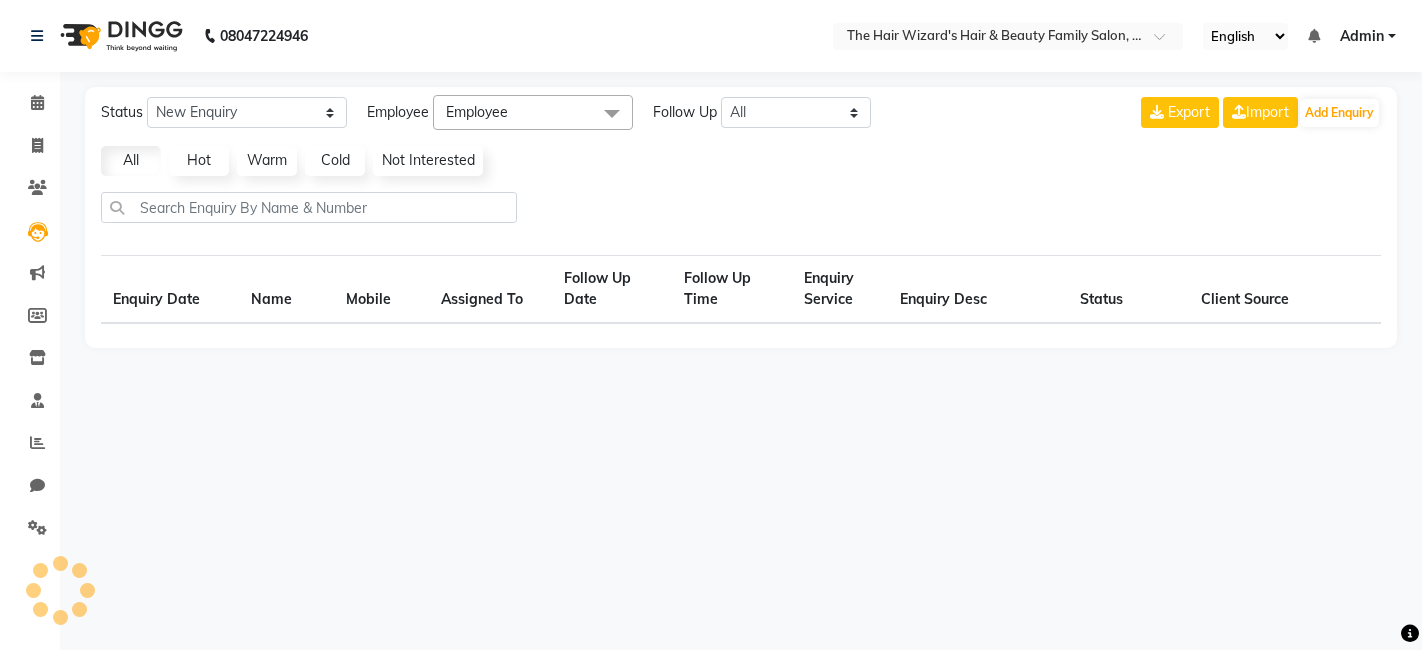 scroll, scrollTop: 0, scrollLeft: 0, axis: both 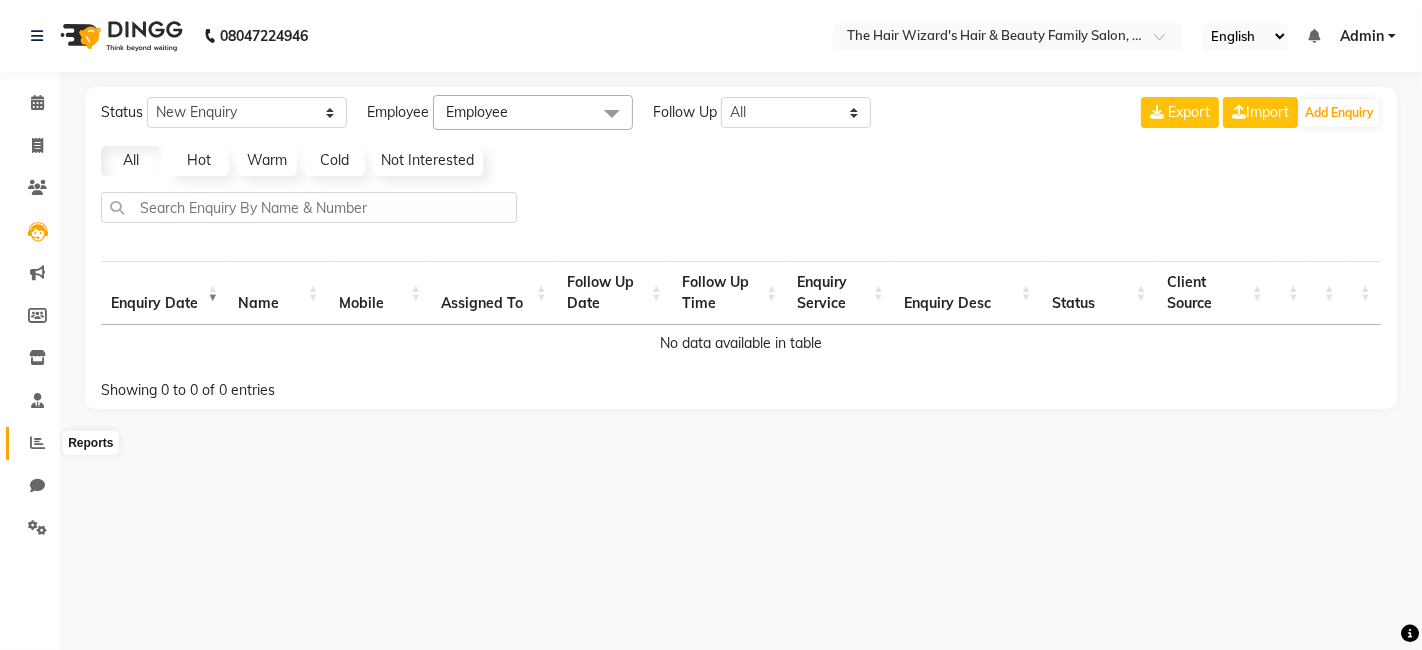 click 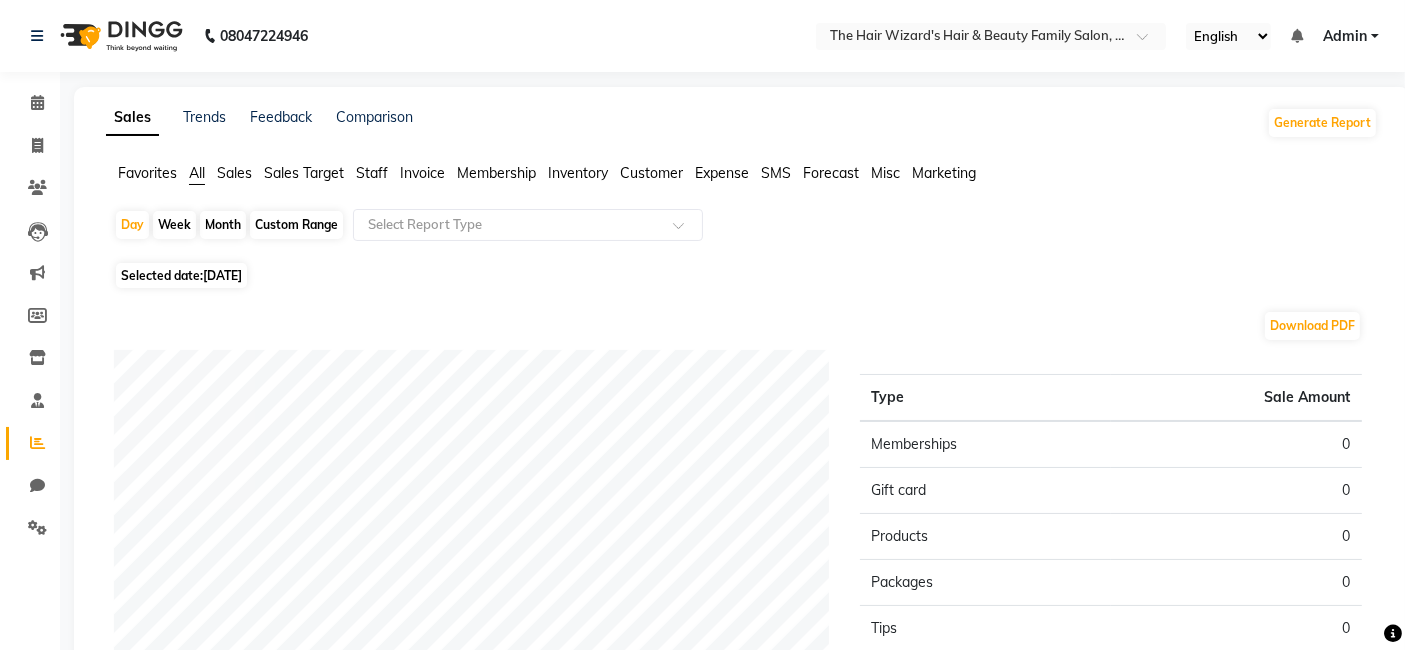 click on "Selected date:  [DATE]" 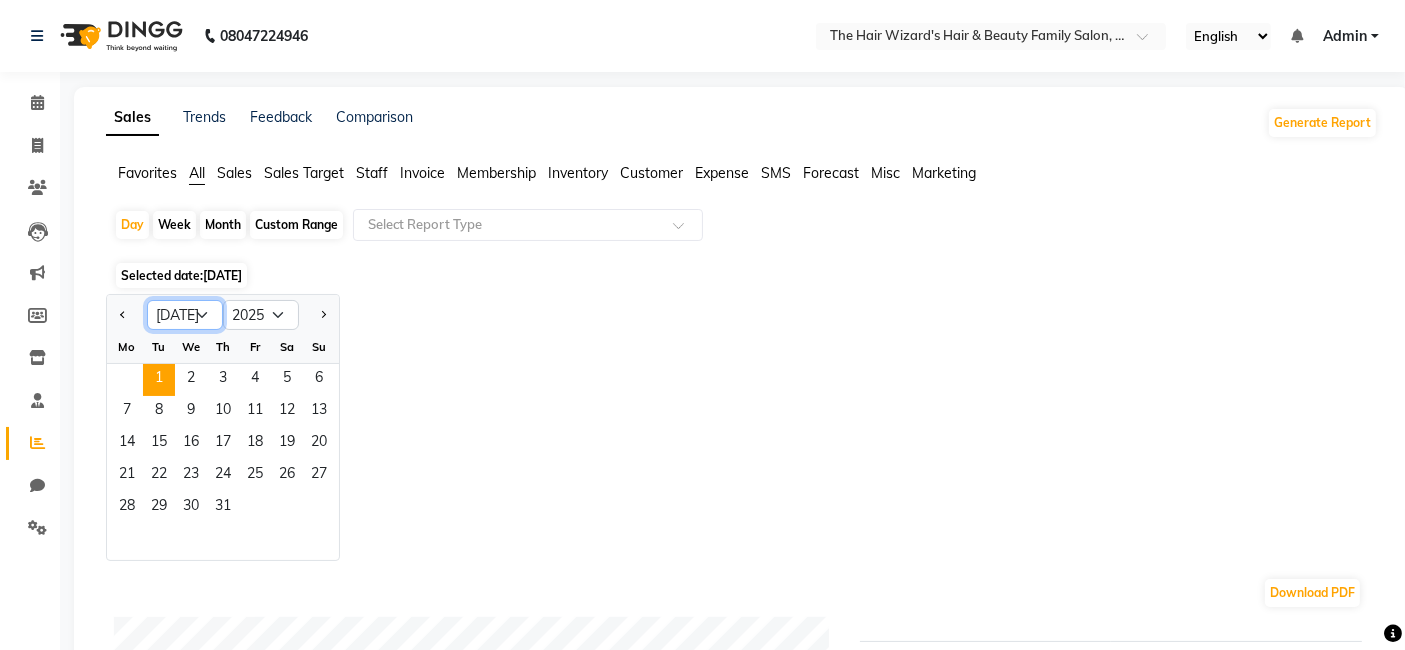 click on "Jan Feb Mar Apr May Jun [DATE] Aug Sep Oct Nov Dec" 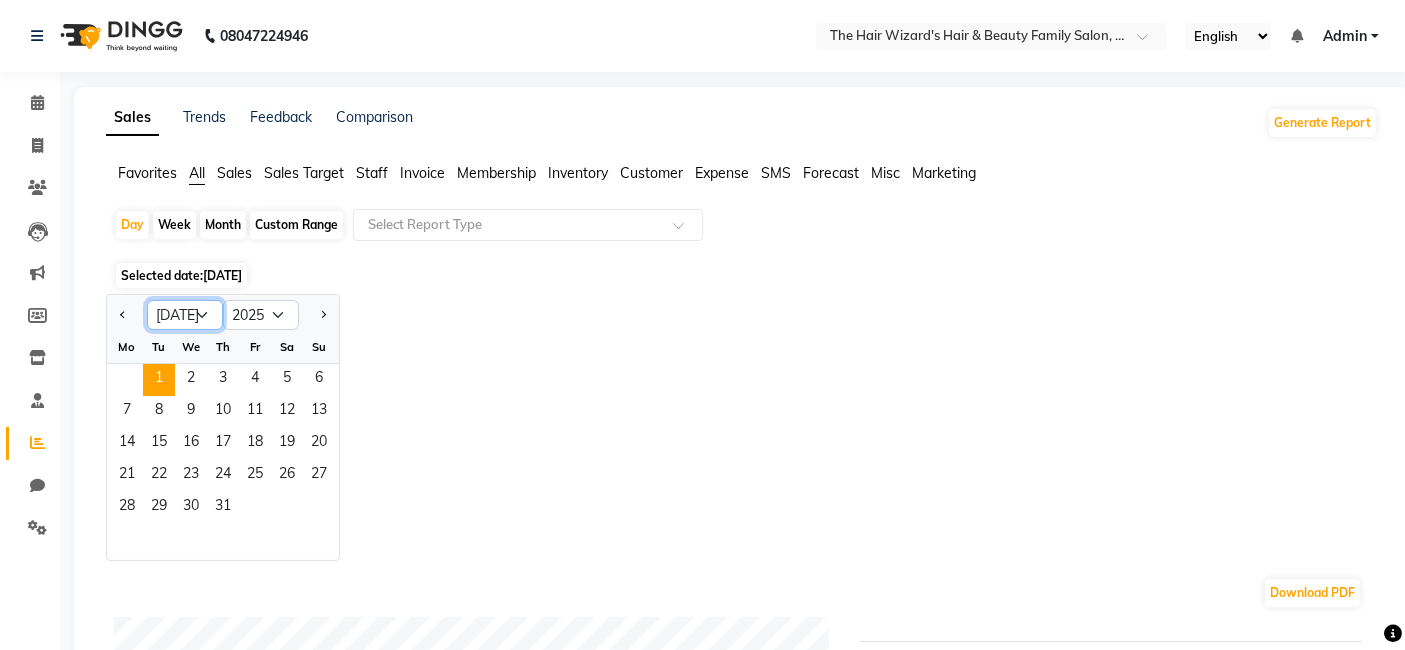 select on "6" 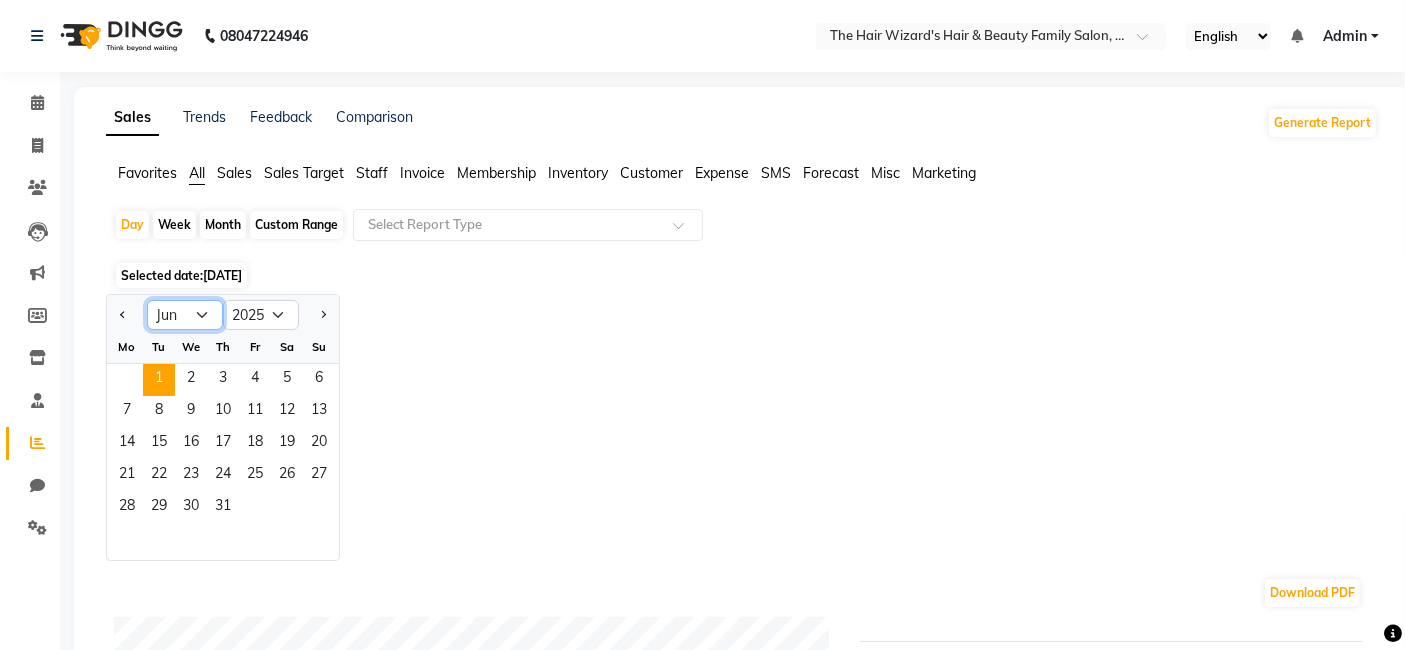 click on "Jan Feb Mar Apr May Jun [DATE] Aug Sep Oct Nov Dec" 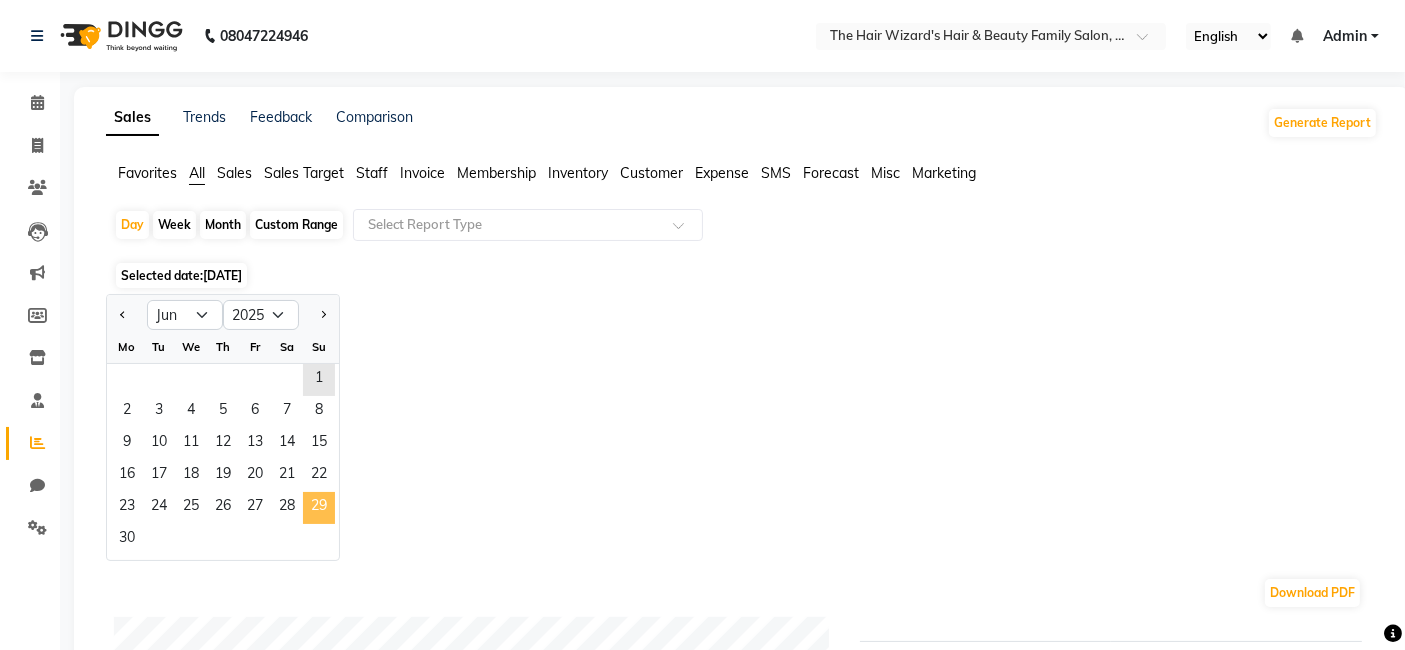 click on "29" 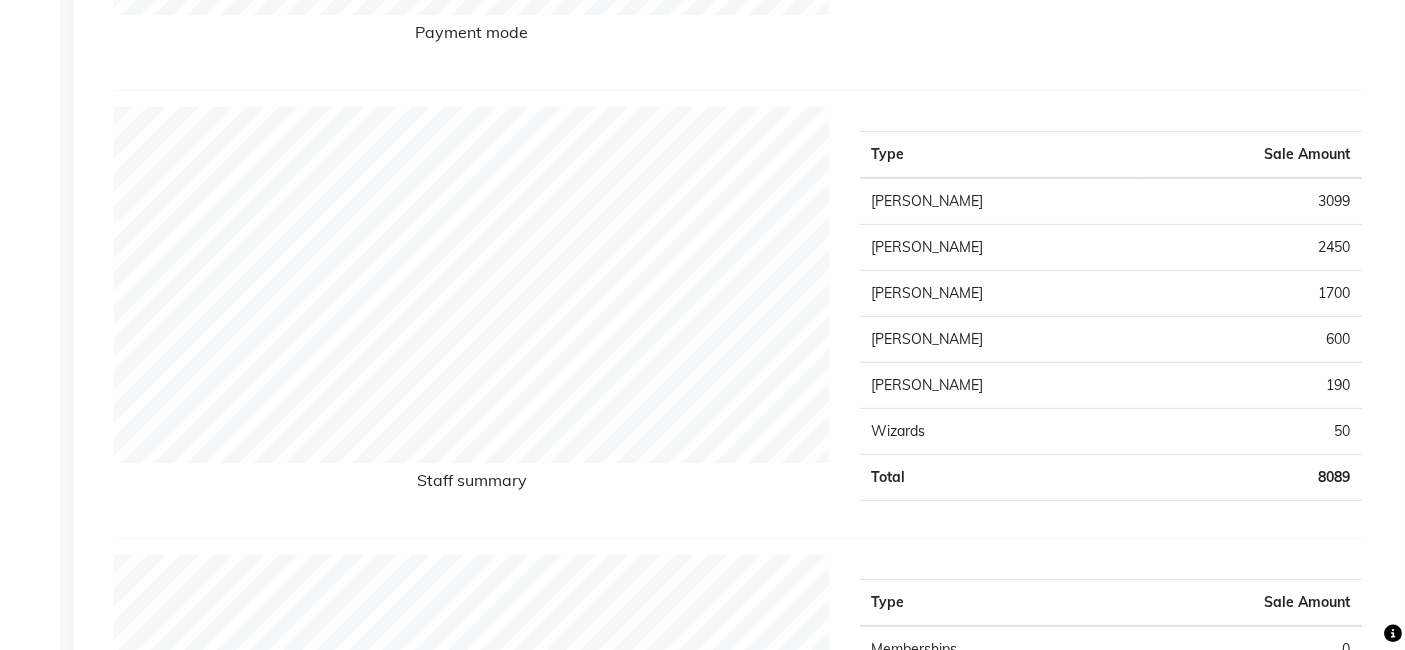 scroll, scrollTop: 711, scrollLeft: 0, axis: vertical 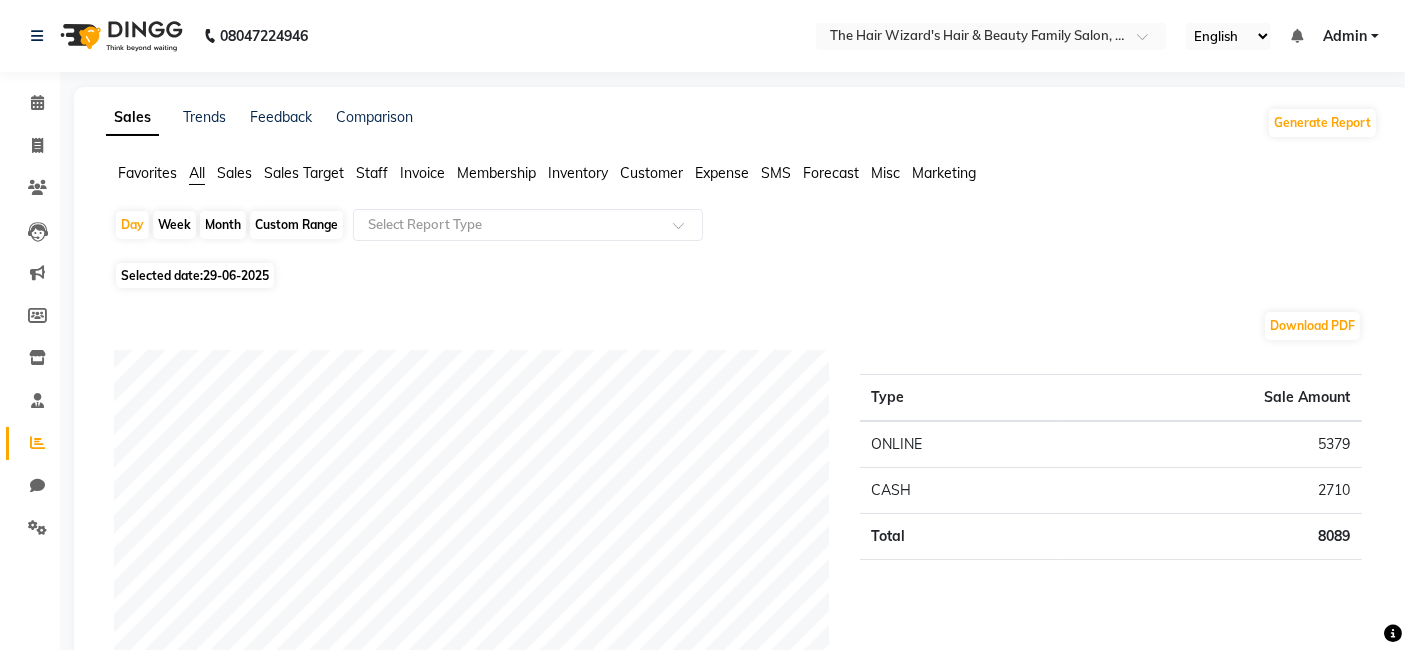 click on "29-06-2025" 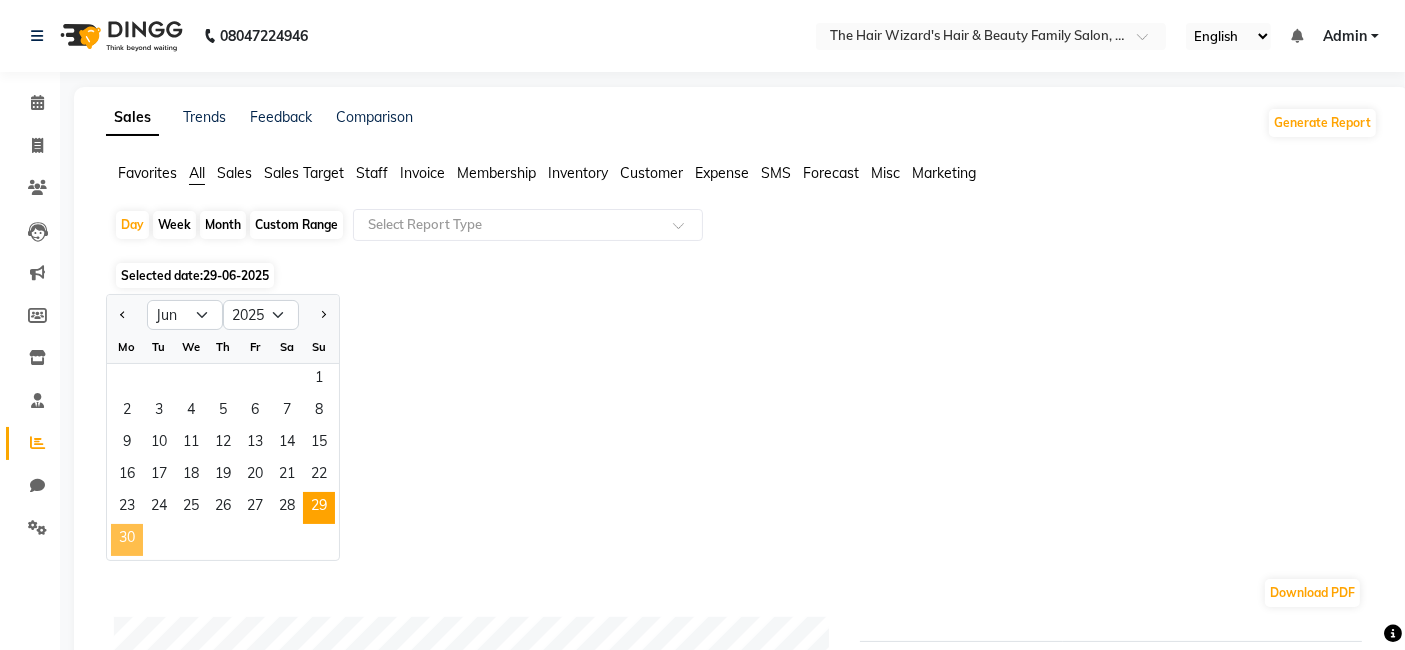 click on "30" 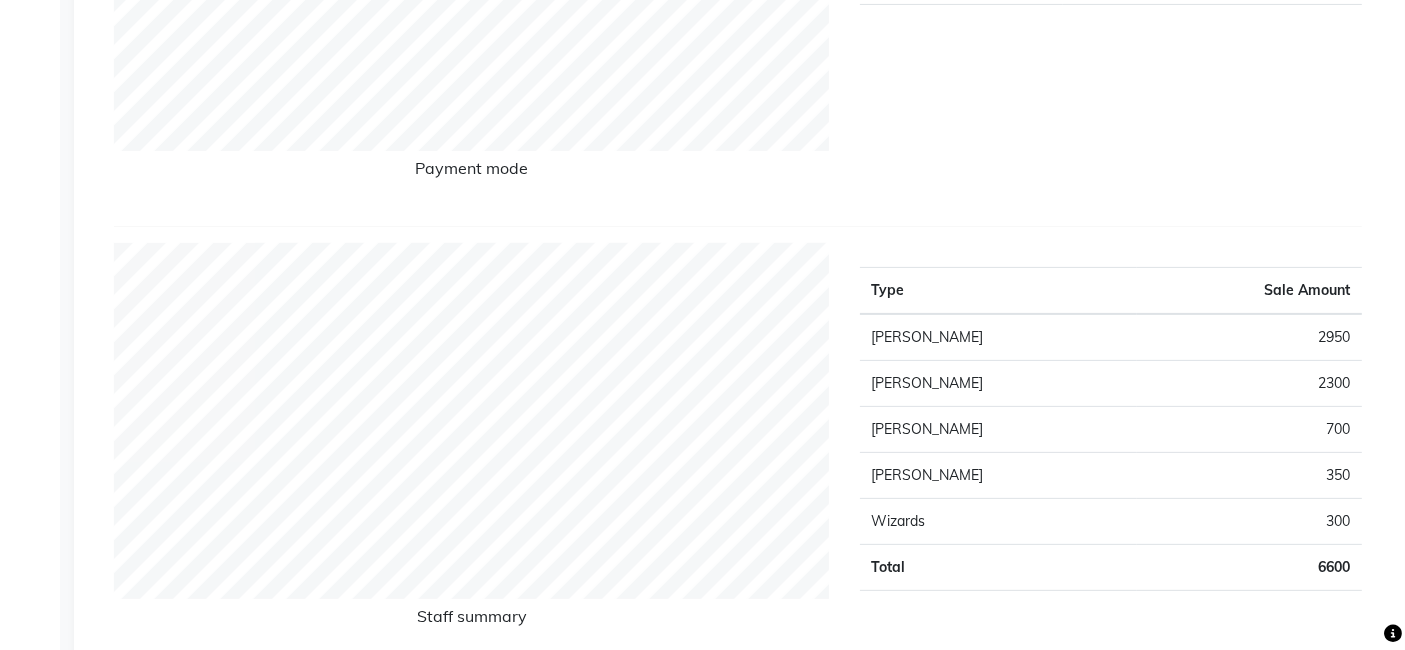 scroll, scrollTop: 577, scrollLeft: 0, axis: vertical 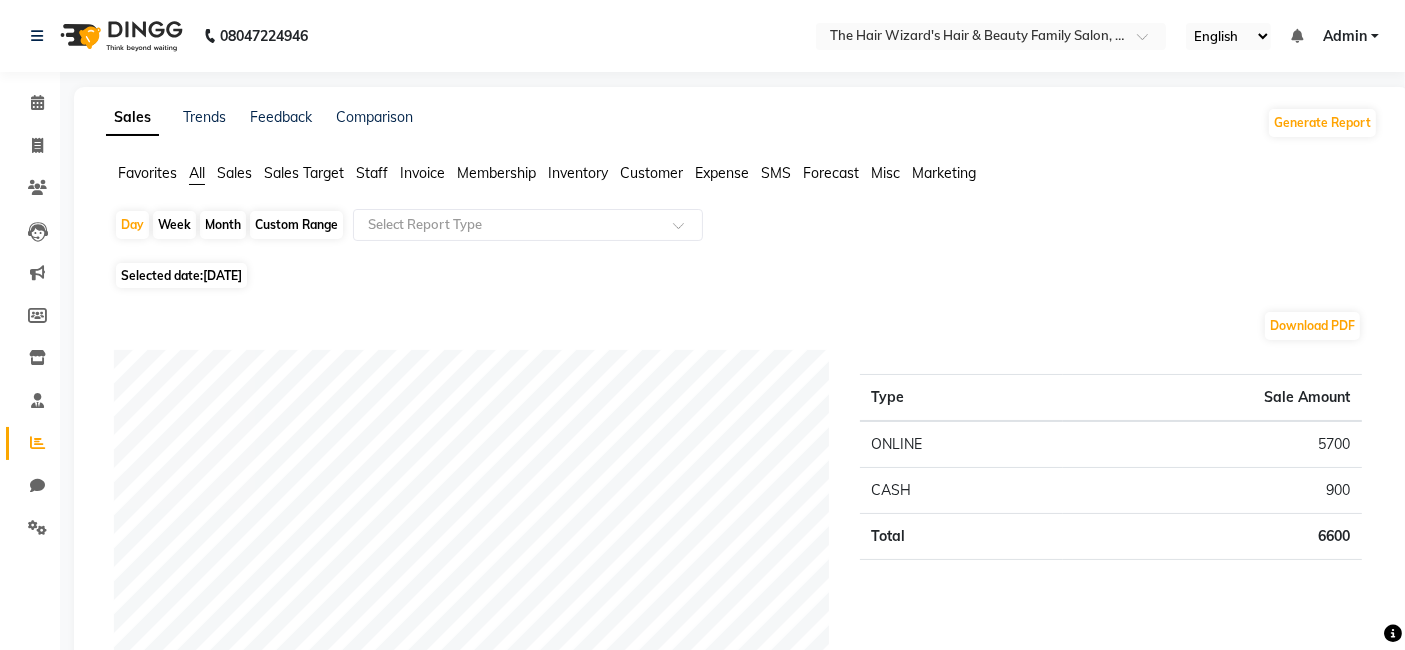 click on "Download PDF" 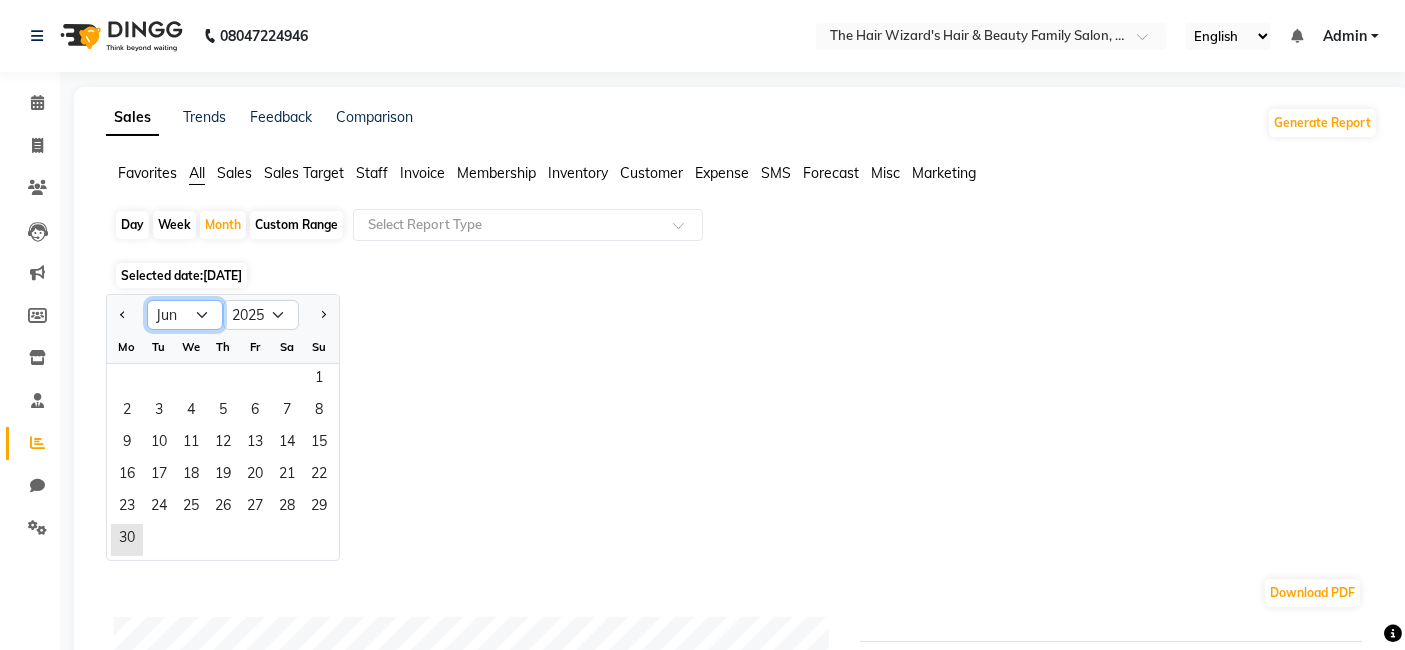 click on "Jan Feb Mar Apr May Jun [DATE] Aug Sep Oct Nov Dec" 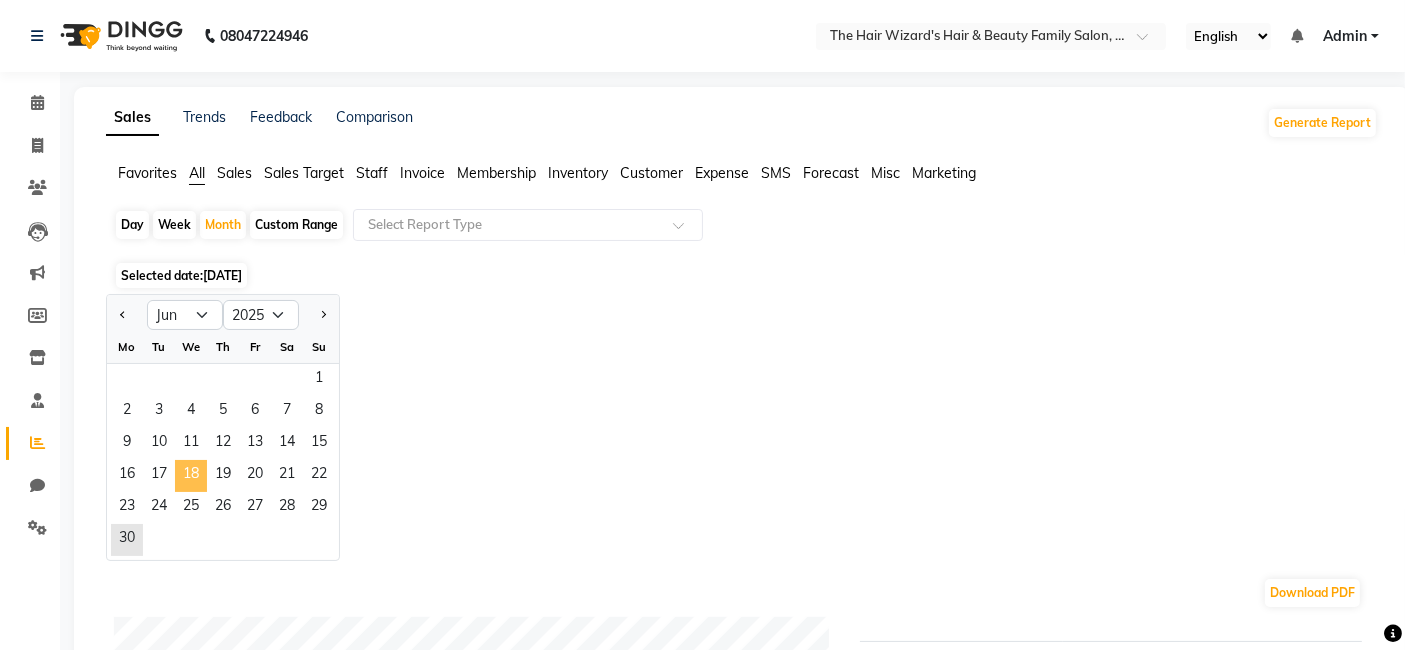 click on "18" 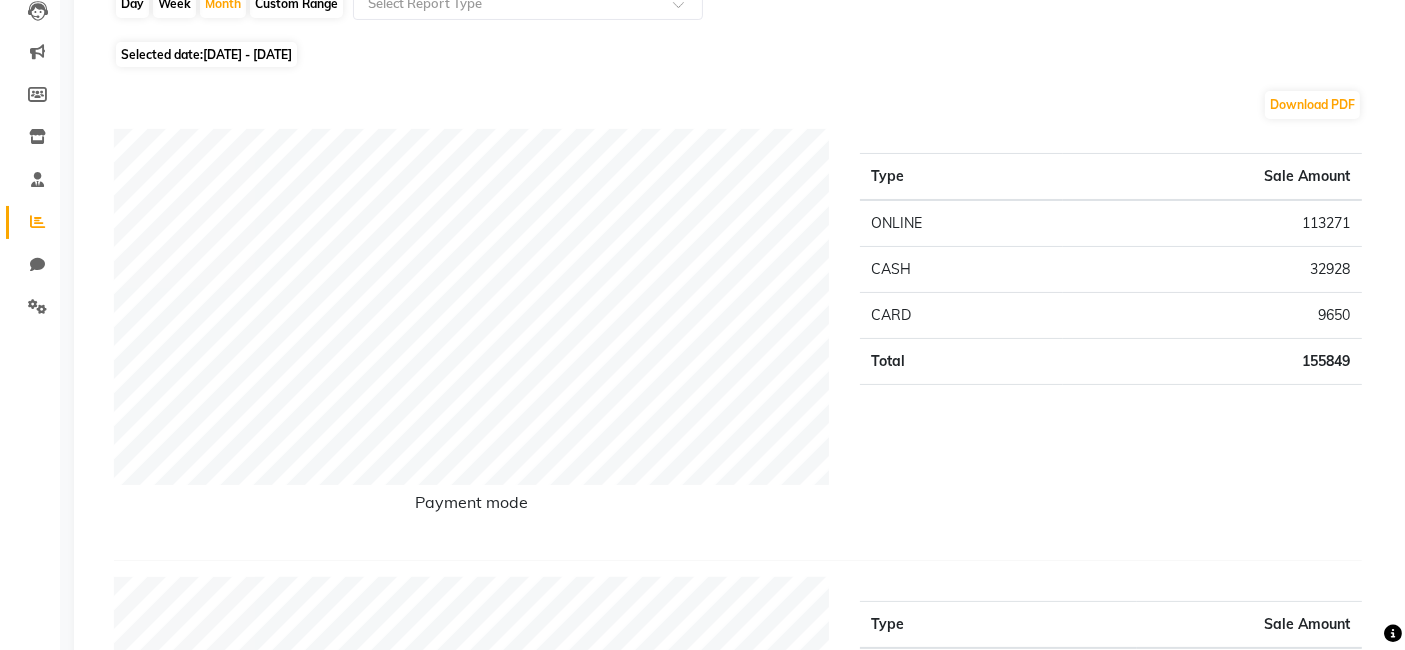 scroll, scrollTop: 222, scrollLeft: 0, axis: vertical 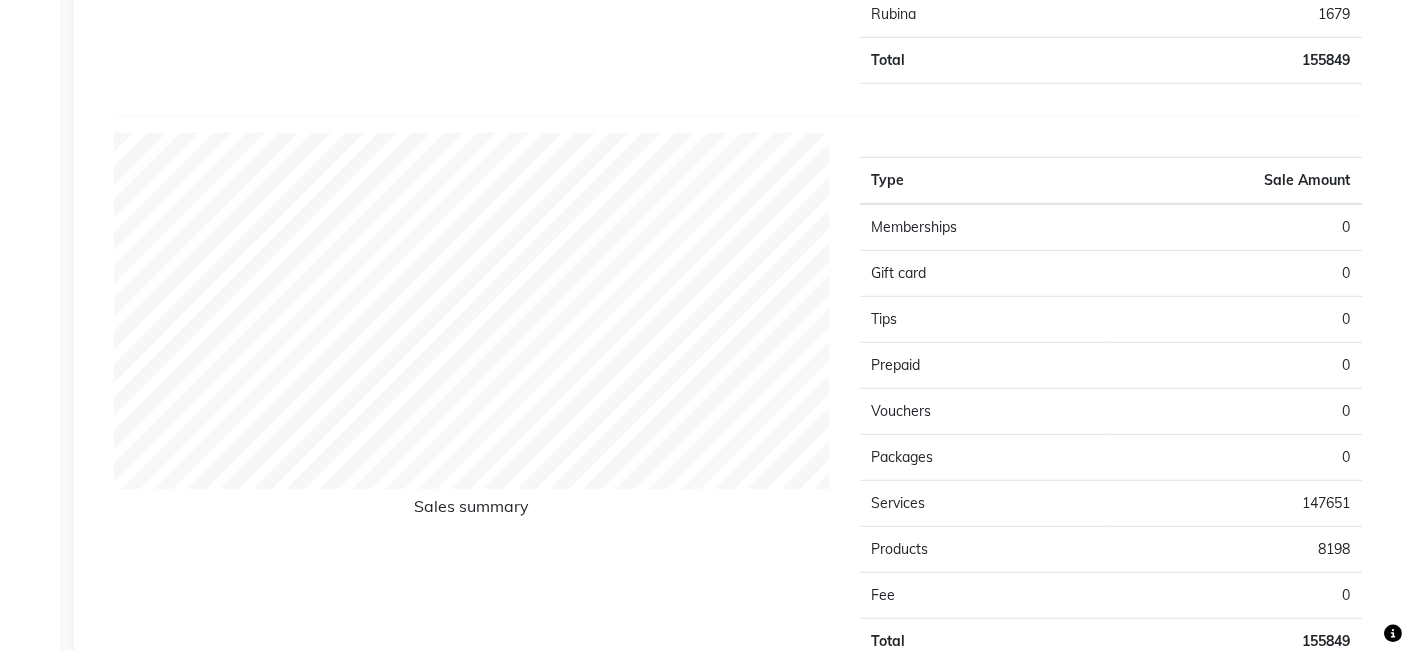 click on "8198" 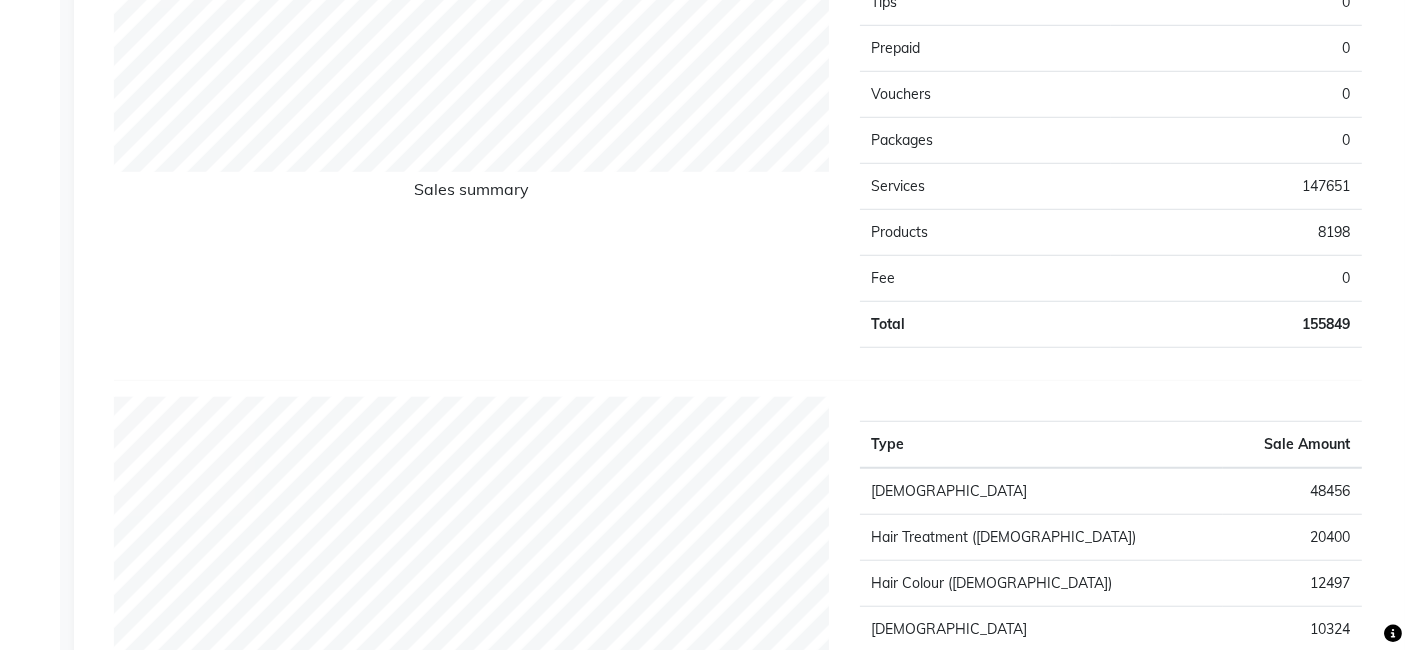 scroll, scrollTop: 1517, scrollLeft: 0, axis: vertical 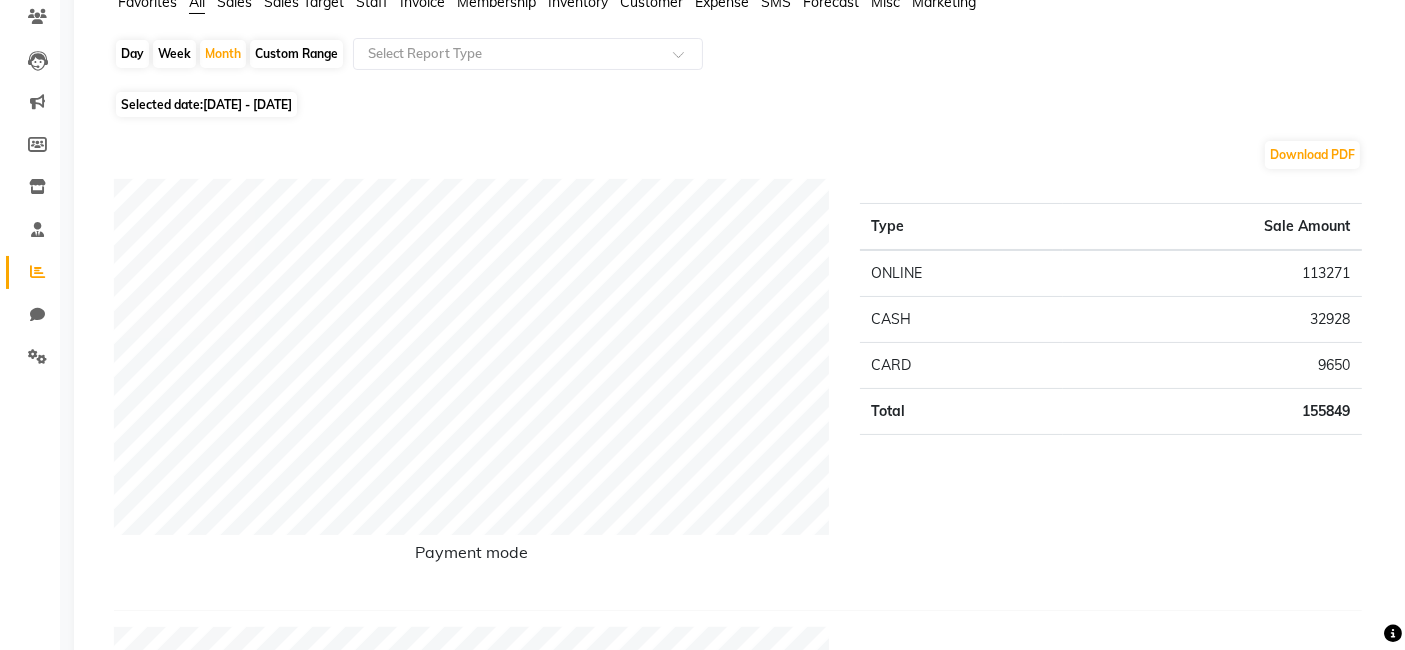 click on "Day" 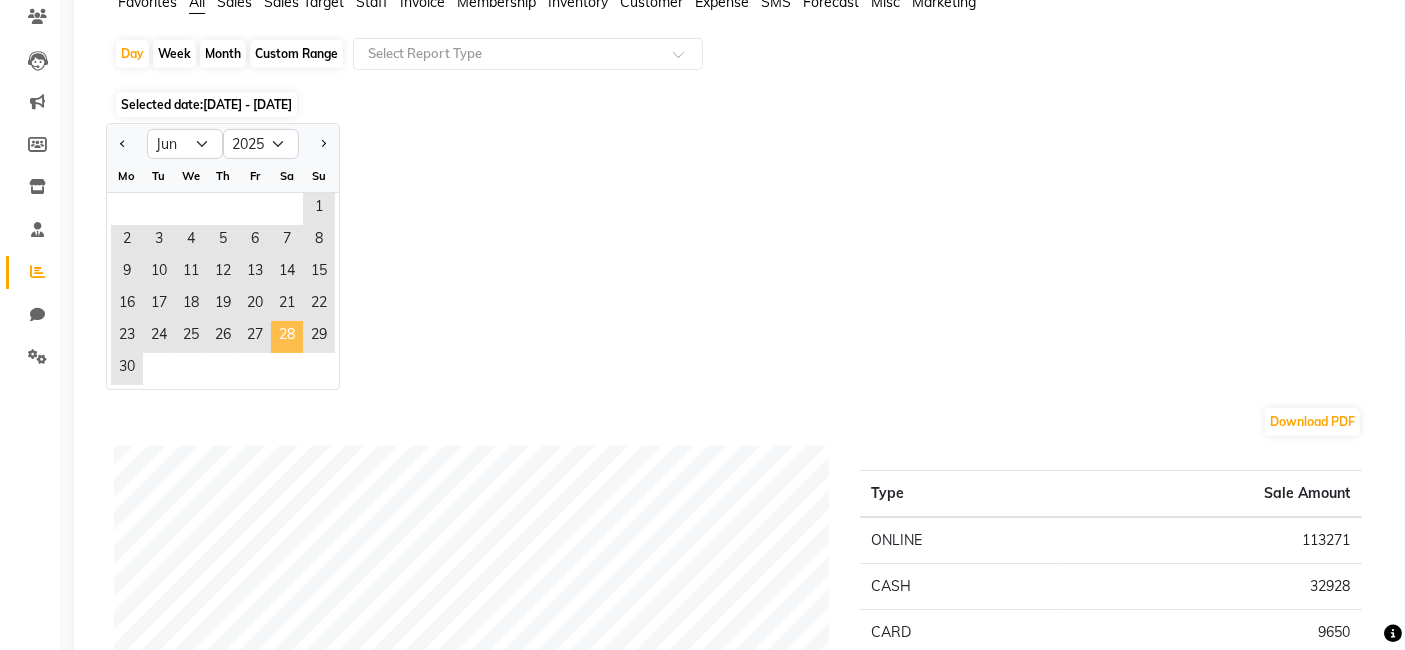 click on "28" 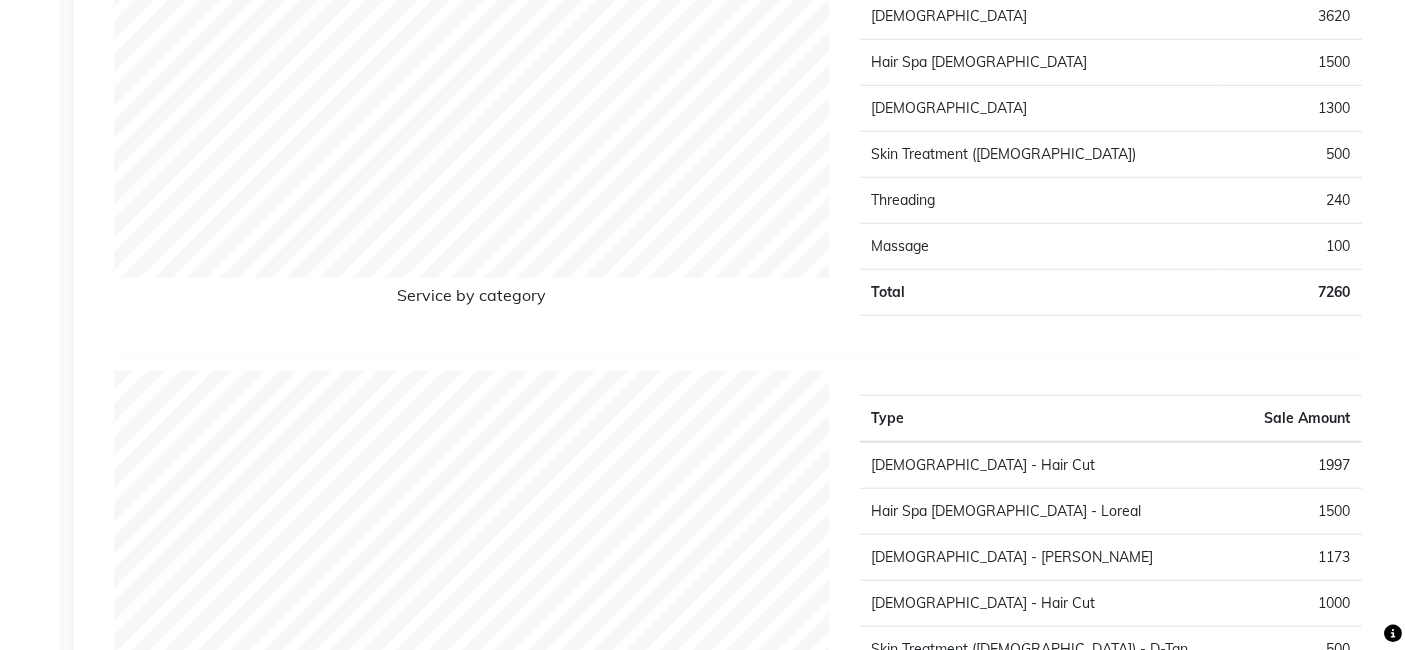 scroll, scrollTop: 2354, scrollLeft: 0, axis: vertical 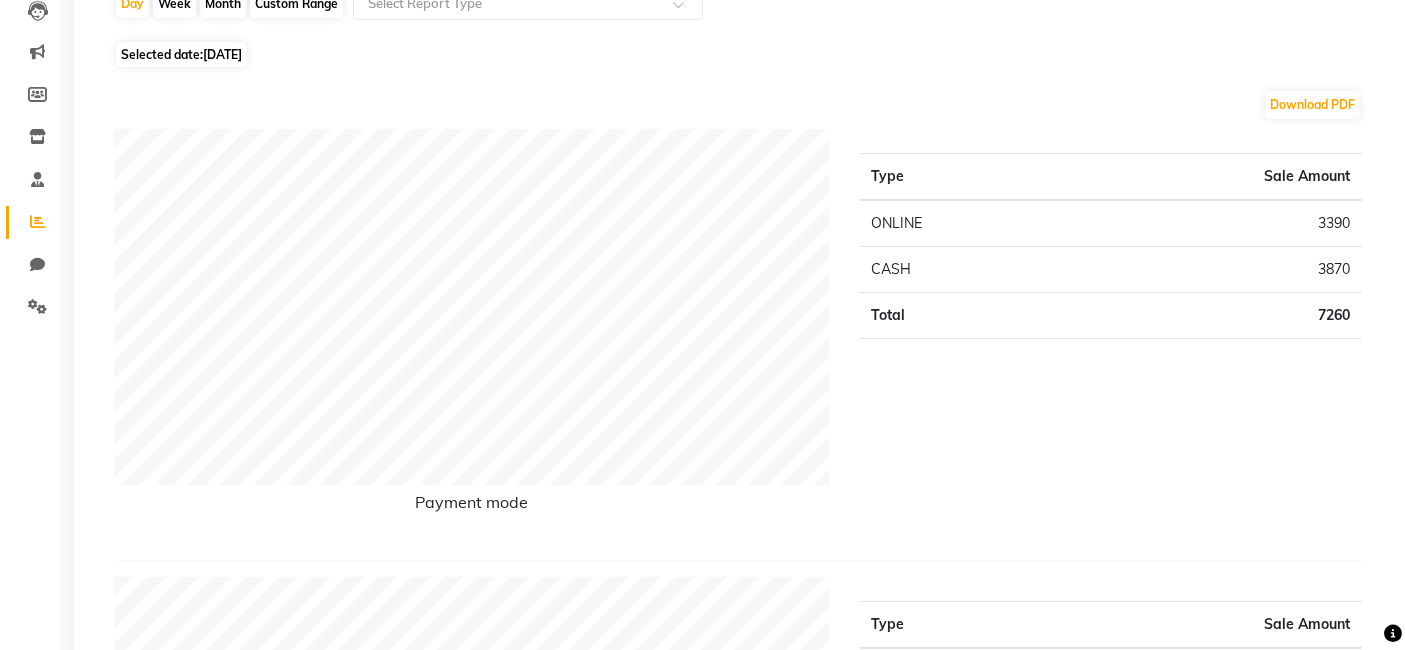 click on "[DATE]" 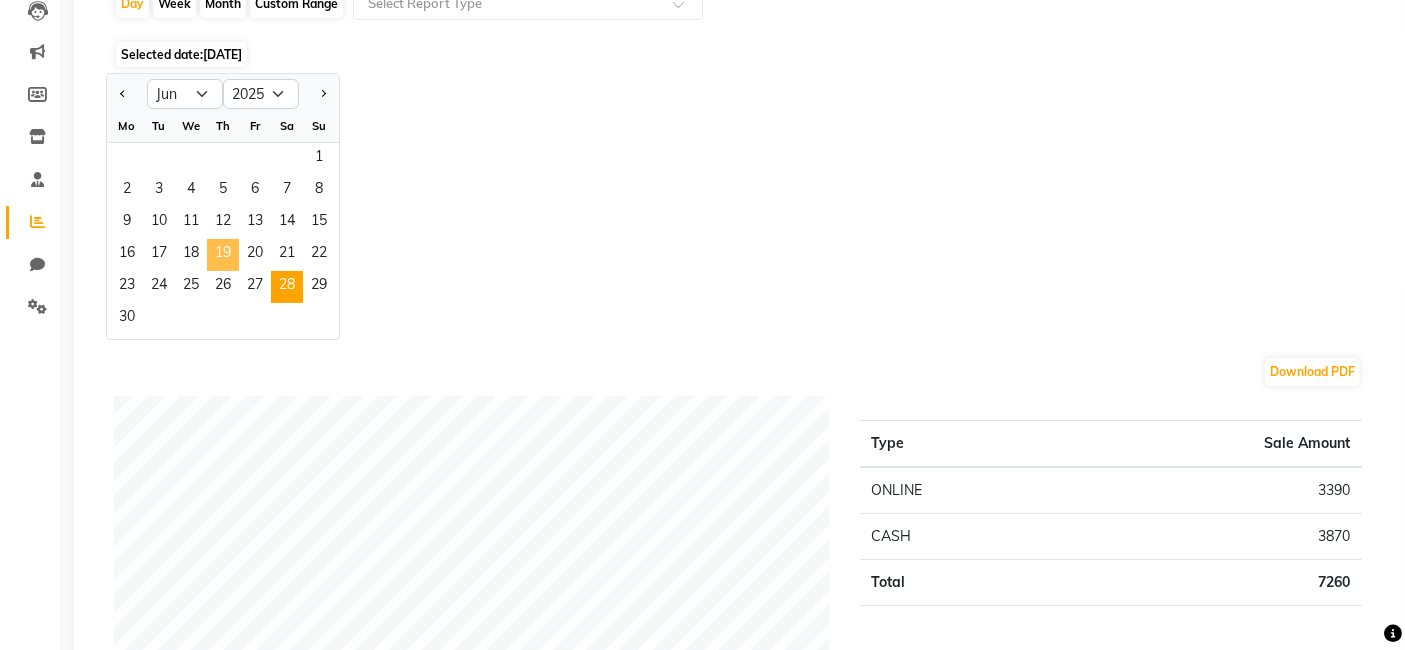 click on "19" 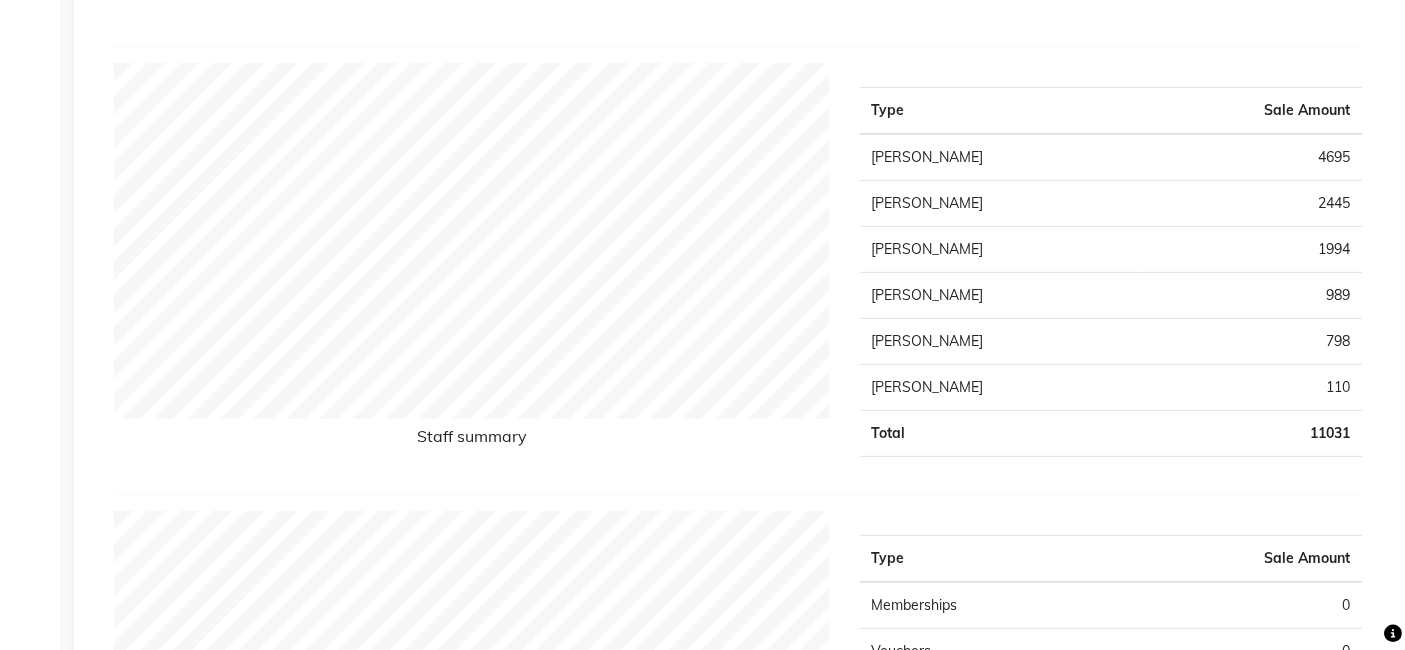 scroll, scrollTop: 754, scrollLeft: 0, axis: vertical 